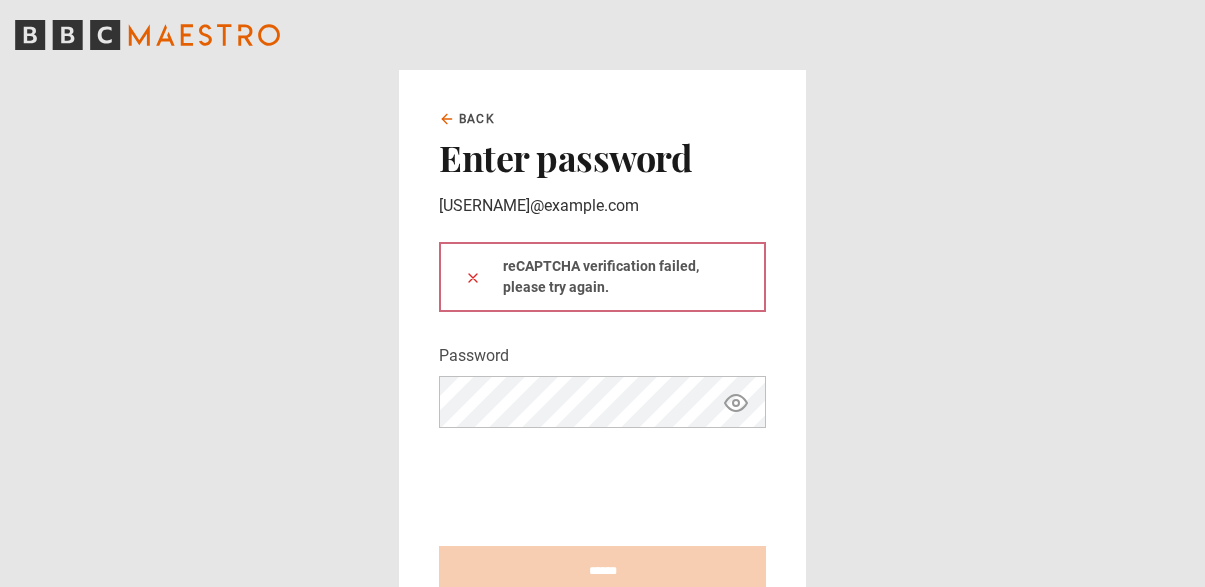 scroll, scrollTop: 0, scrollLeft: 0, axis: both 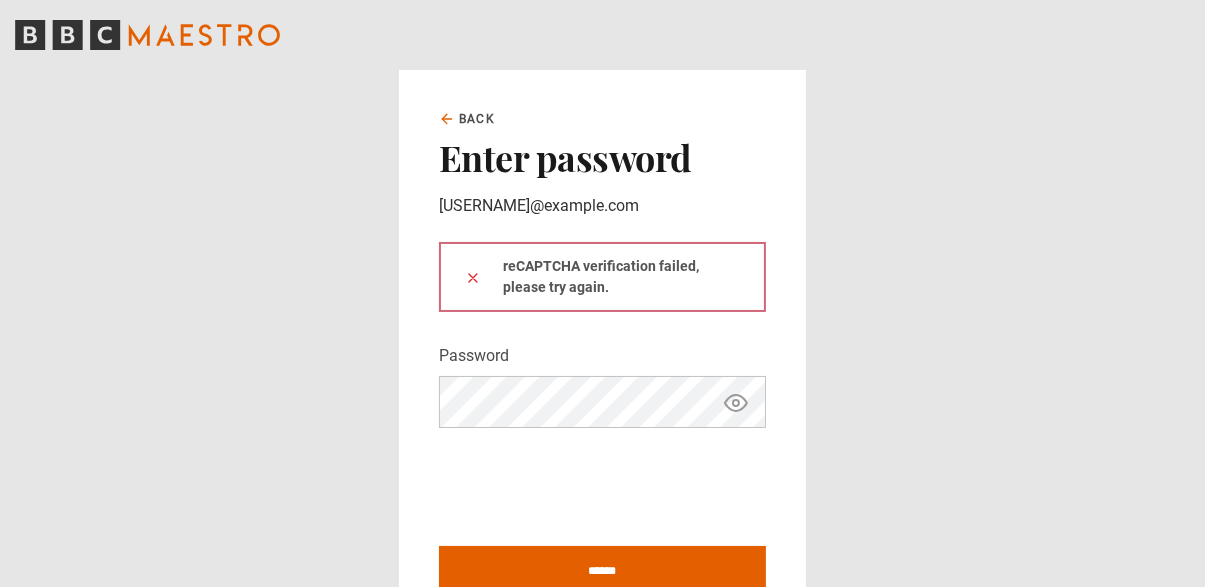 click on "Remember me" at bounding box center (518, 624) 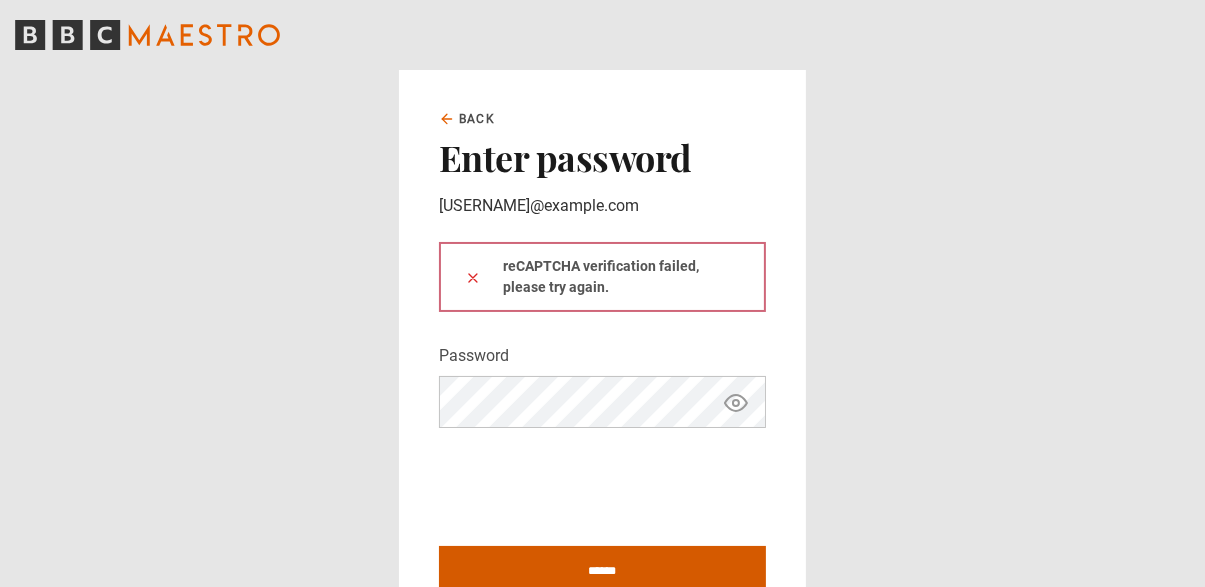 type on "**********" 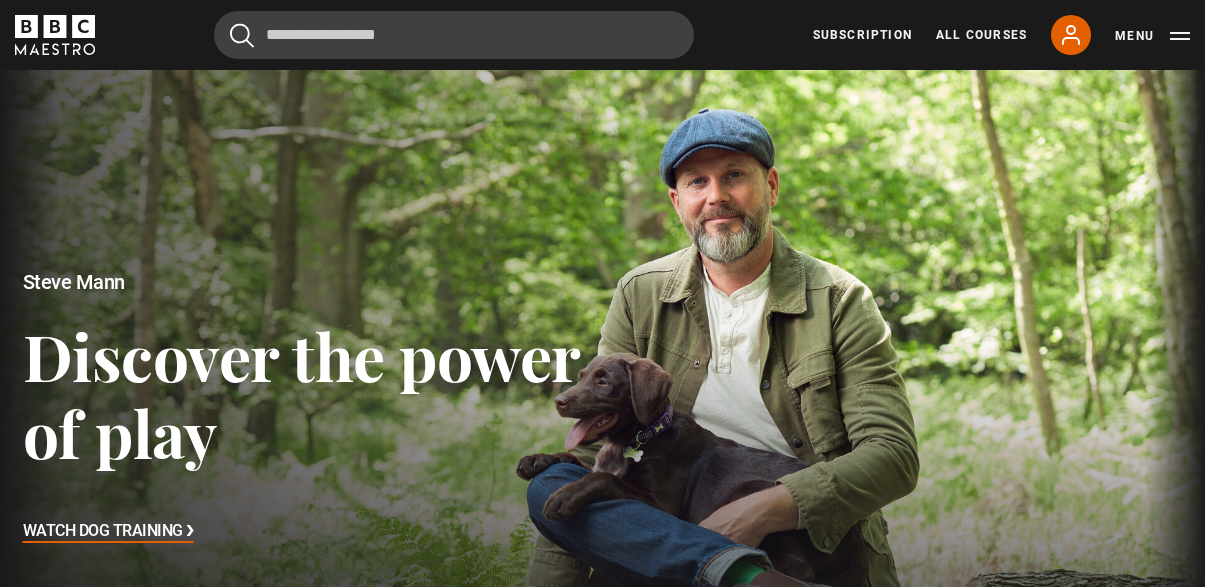scroll, scrollTop: 0, scrollLeft: 0, axis: both 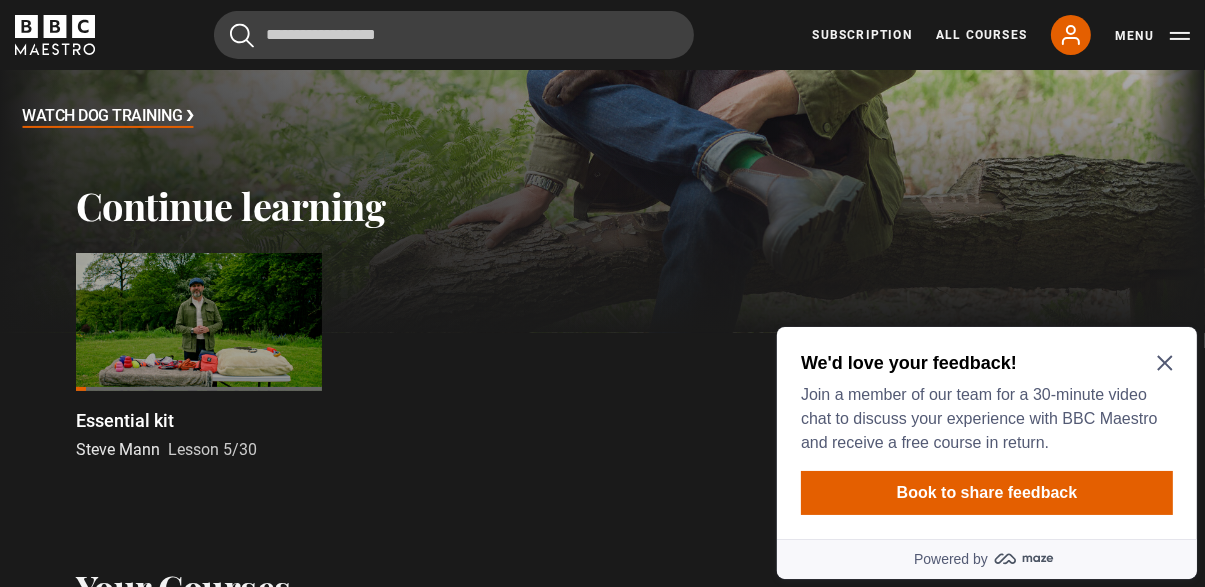 click 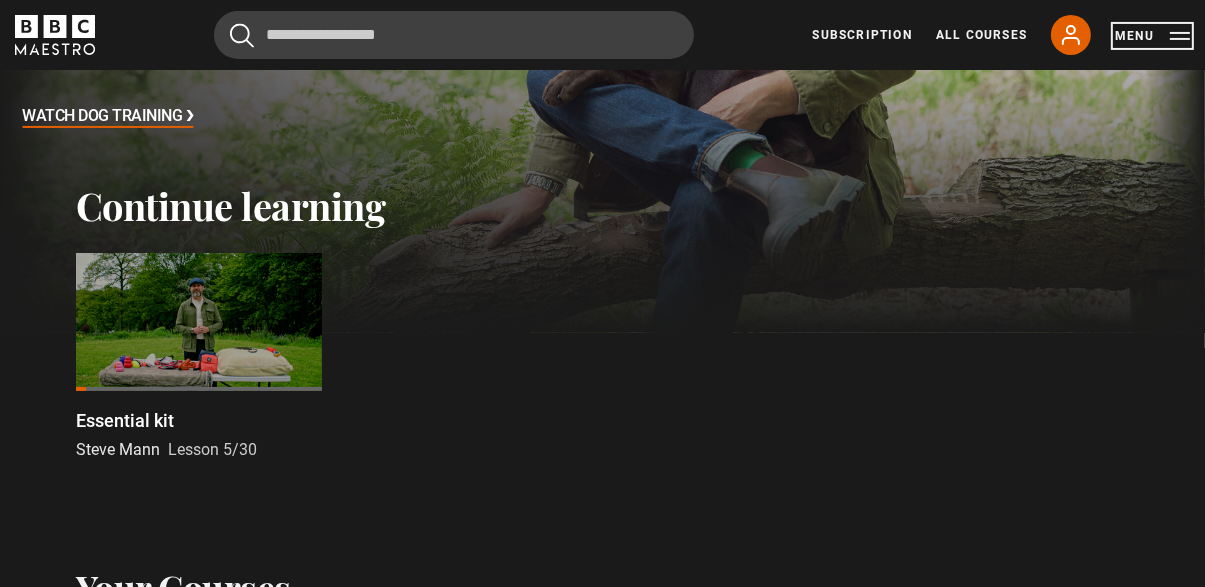 click on "Menu" at bounding box center [1152, 36] 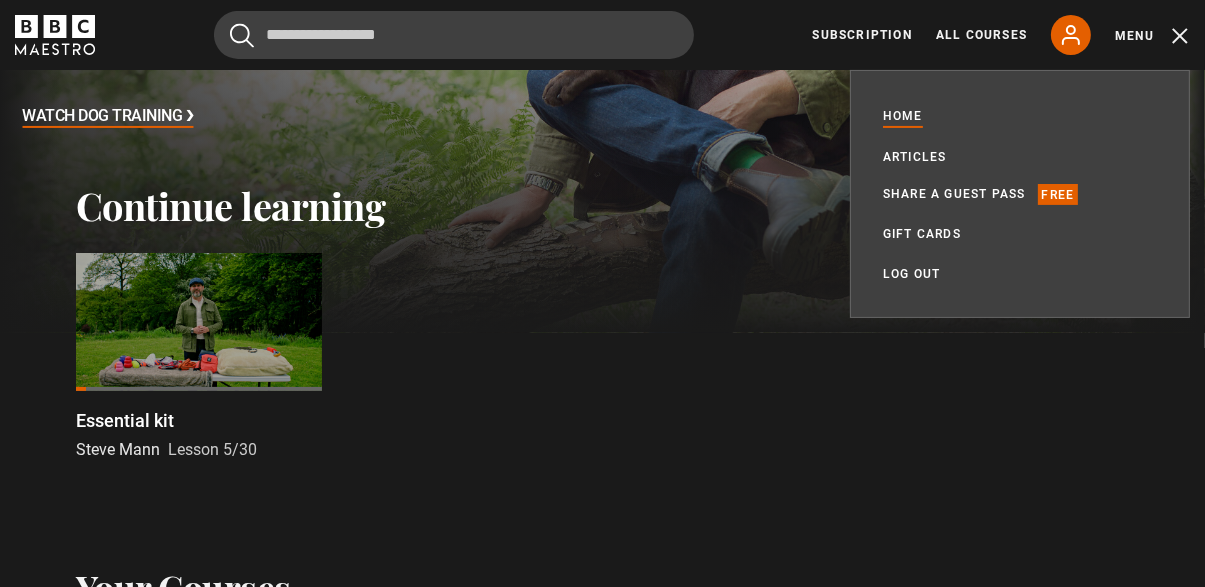 click on "Continue learning
Essential kit
Steve Mann
Lesson 5/30
Previous
Next" at bounding box center [602, 374] 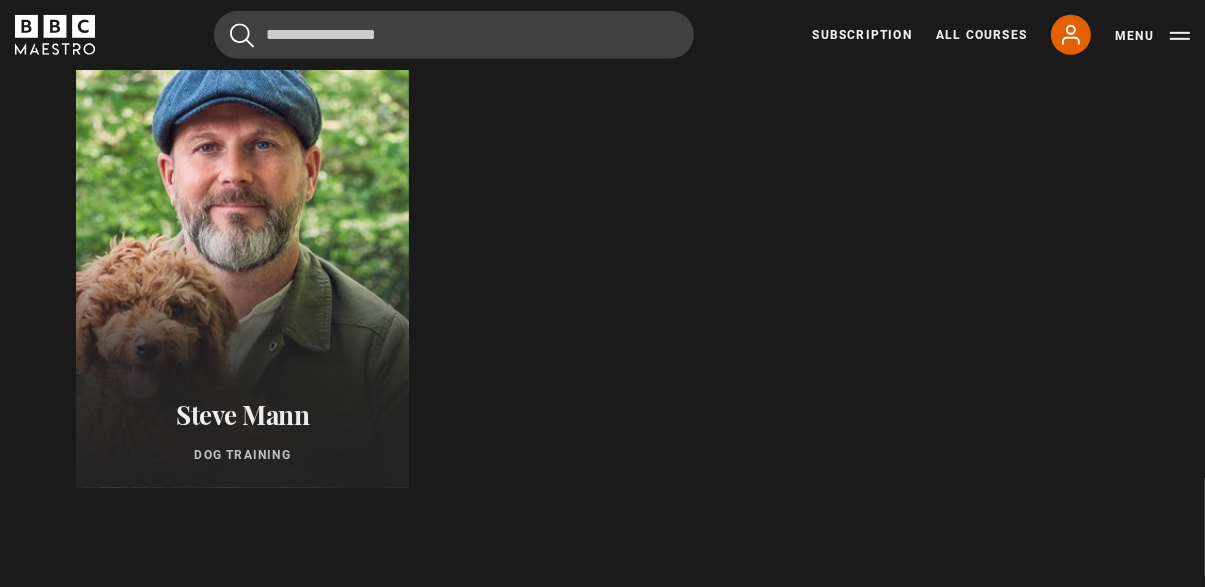 scroll, scrollTop: 1046, scrollLeft: 0, axis: vertical 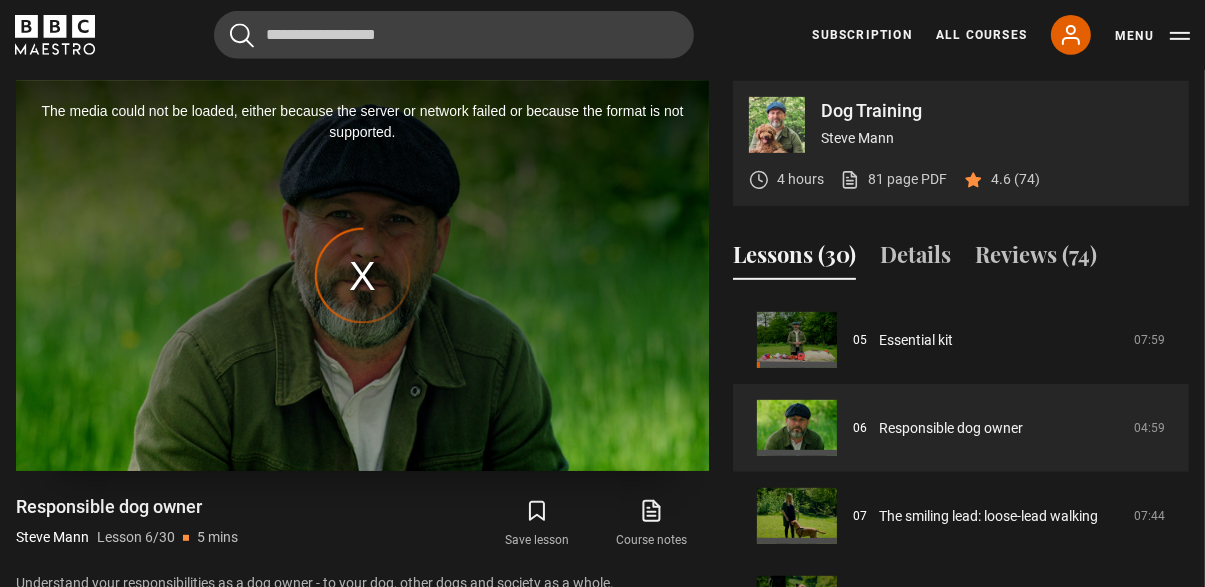click on "The media could not be loaded, either because the server or network failed or because the format is not supported." at bounding box center (362, 276) 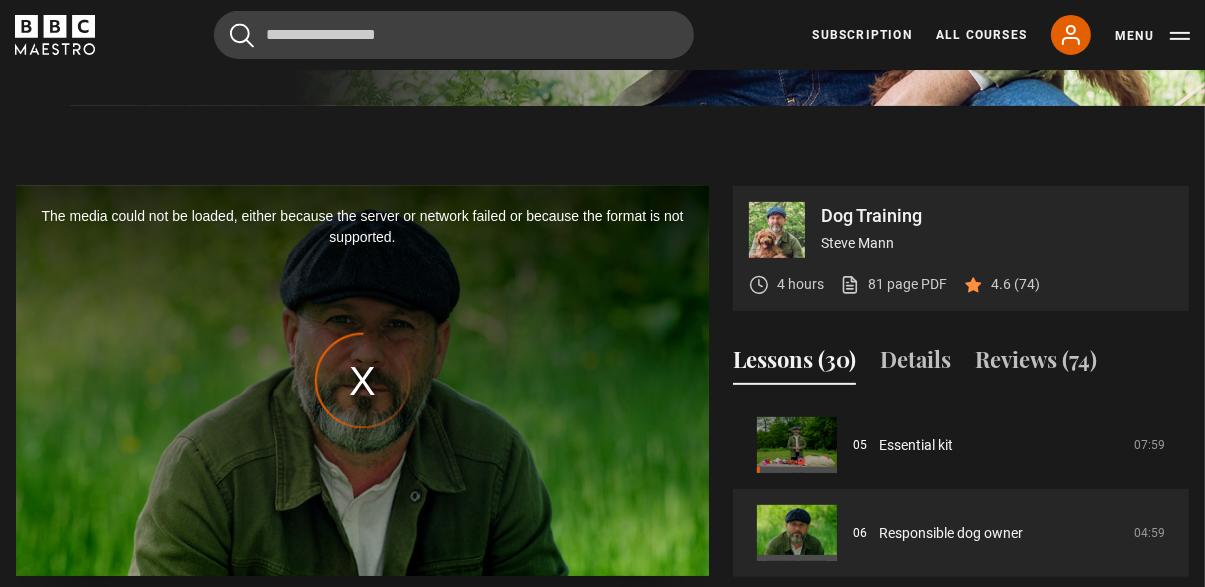 scroll, scrollTop: 837, scrollLeft: 0, axis: vertical 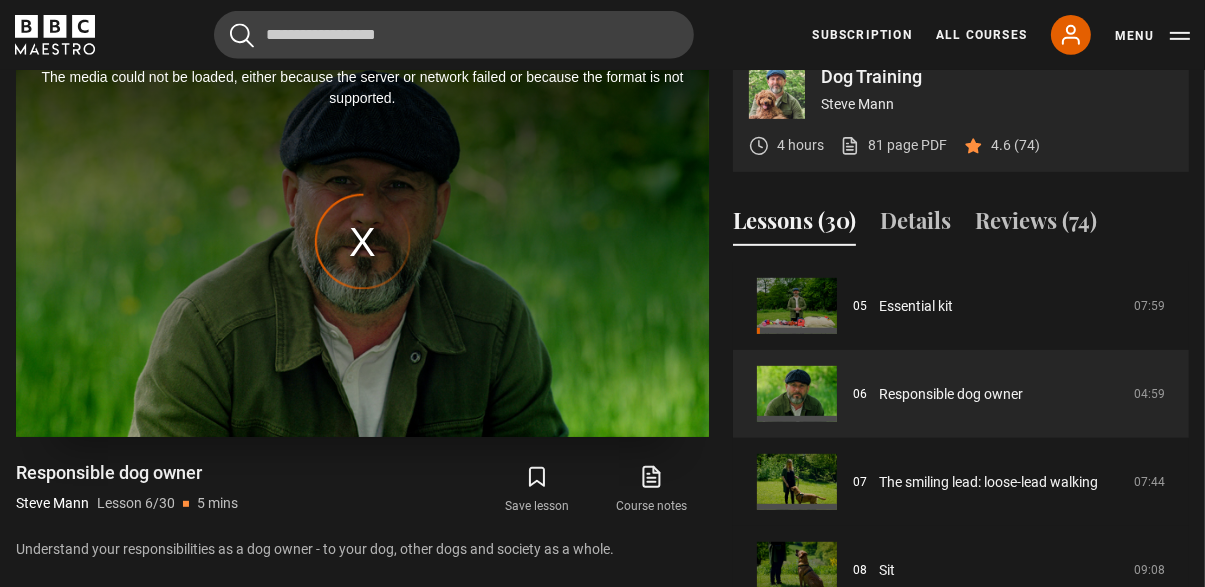 click on "The media could not be loaded, either because the server or network failed or because the format is not supported." at bounding box center (362, 242) 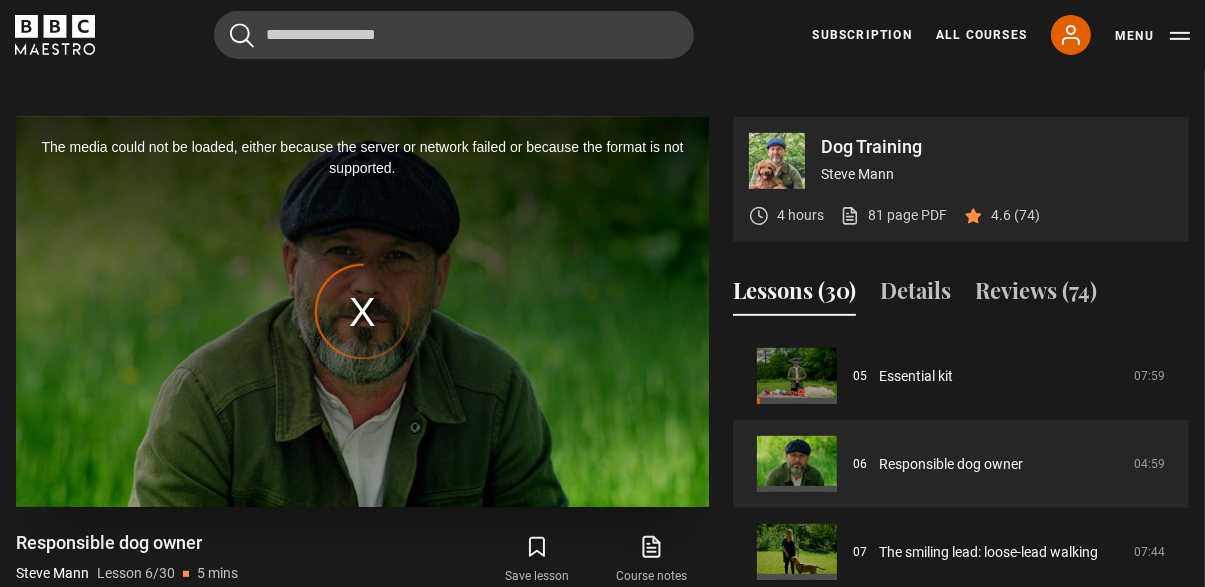 scroll, scrollTop: 774, scrollLeft: 0, axis: vertical 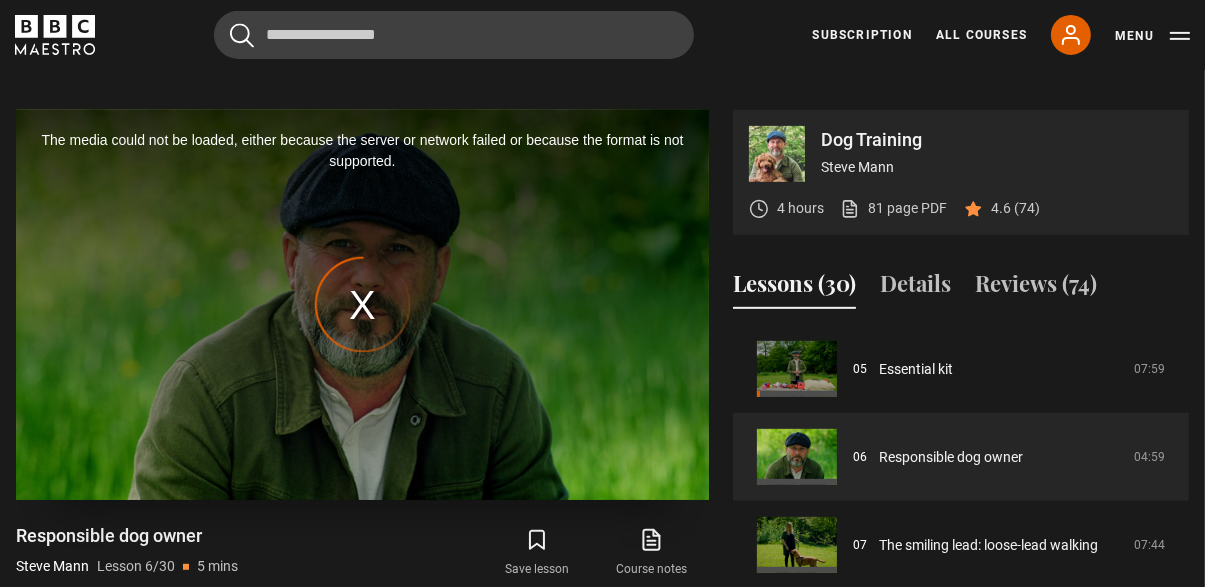 click on "The media could not be loaded, either because the server or network failed or because the format is not supported." at bounding box center [362, 305] 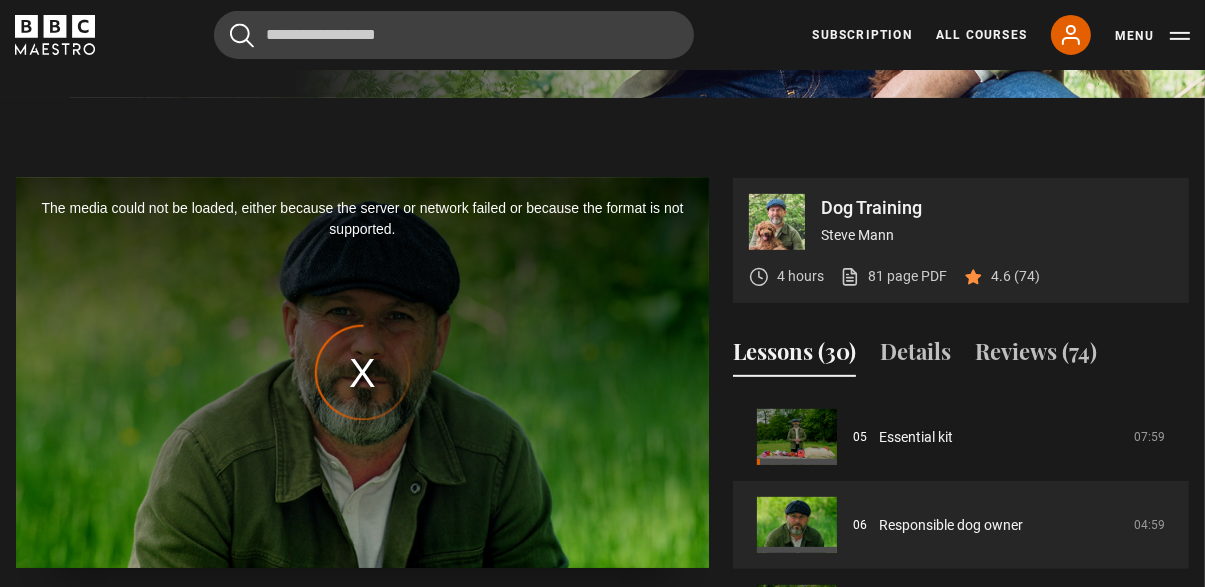 scroll, scrollTop: 819, scrollLeft: 0, axis: vertical 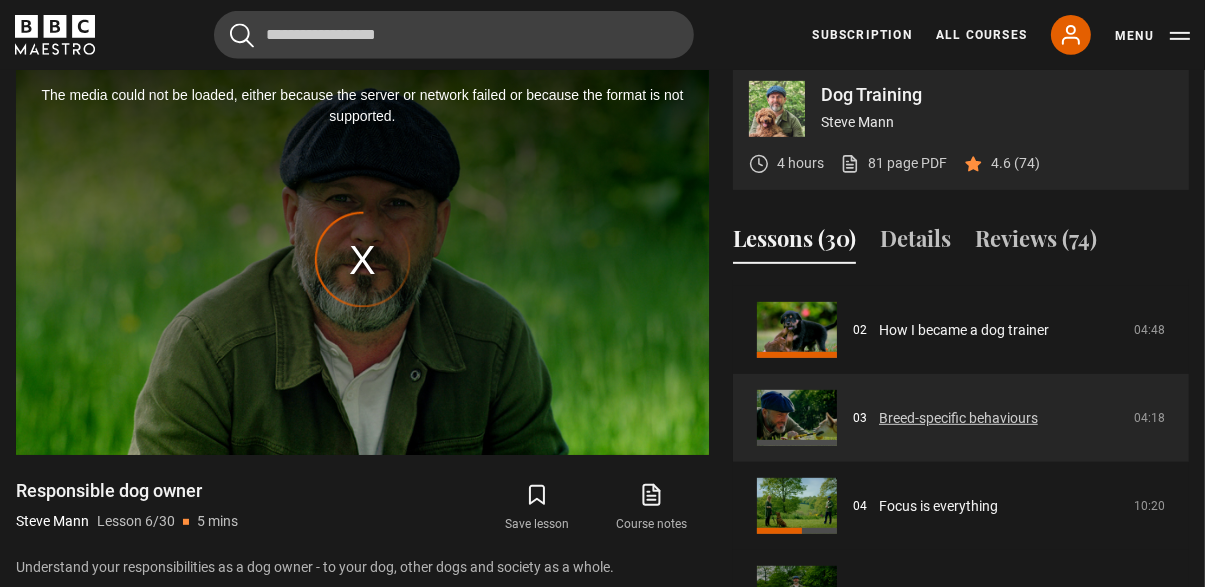 click on "Breed-specific behaviours" at bounding box center [958, 418] 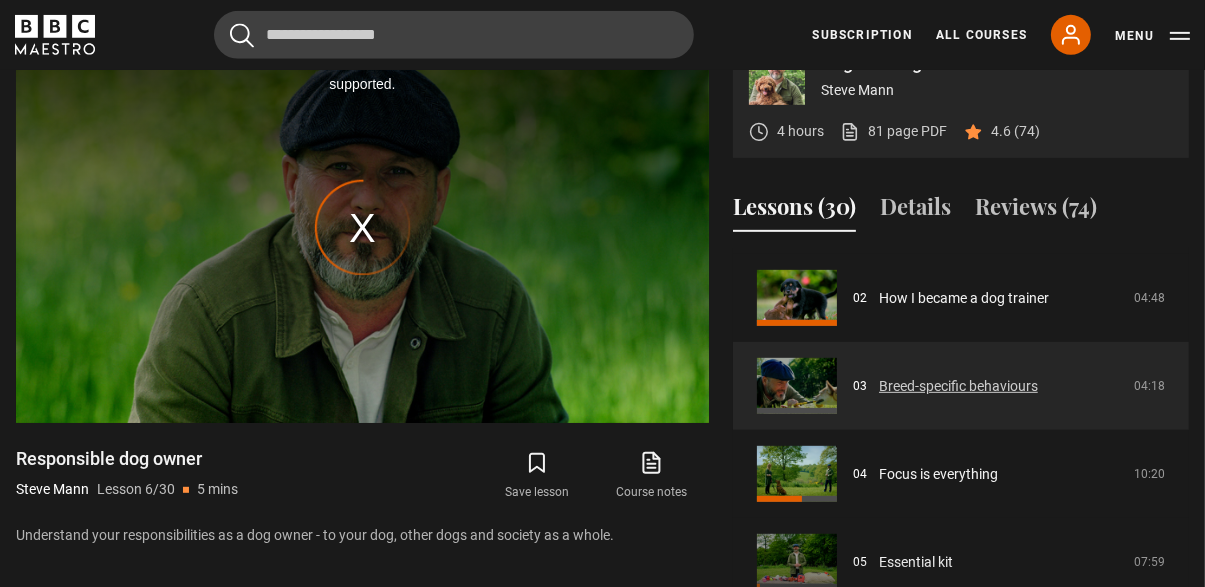 scroll, scrollTop: 913, scrollLeft: 0, axis: vertical 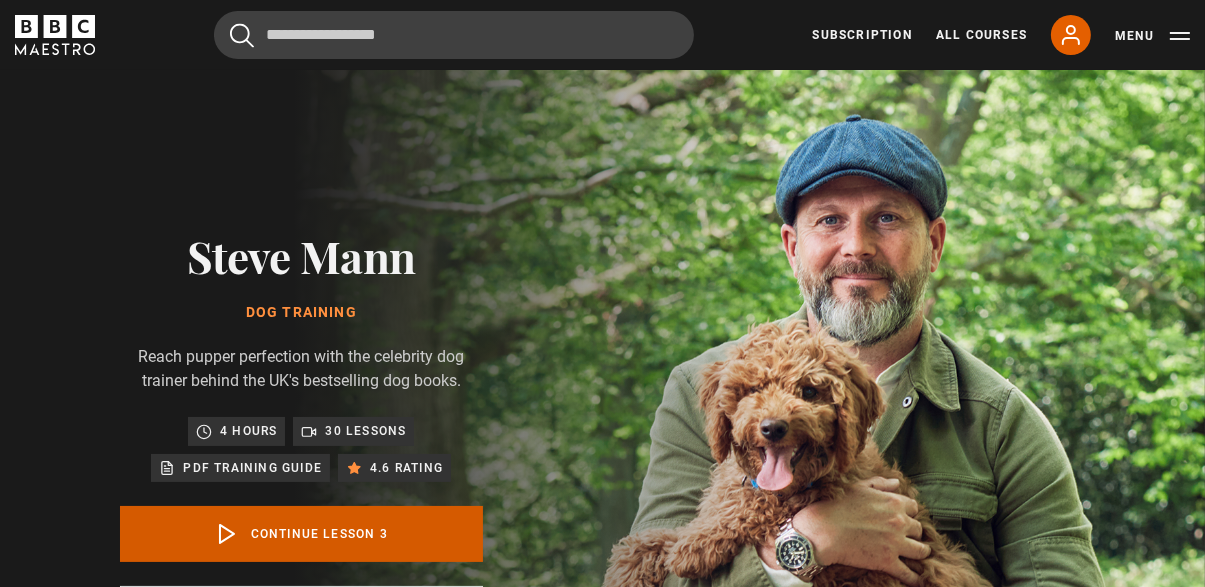 click on "Continue lesson 3" at bounding box center (301, 534) 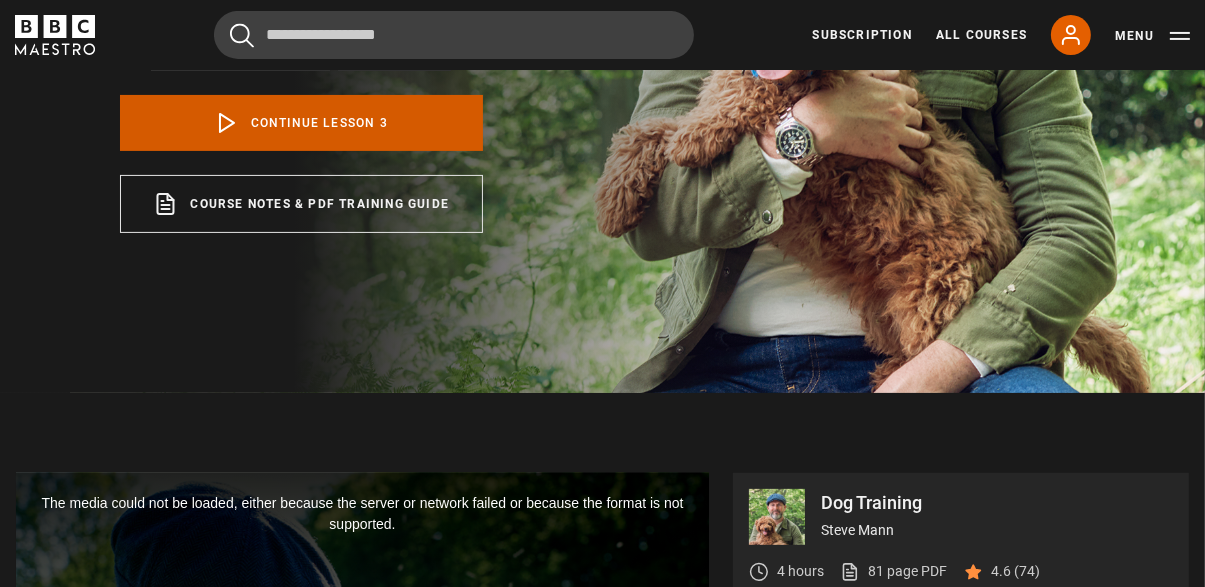scroll, scrollTop: 624, scrollLeft: 0, axis: vertical 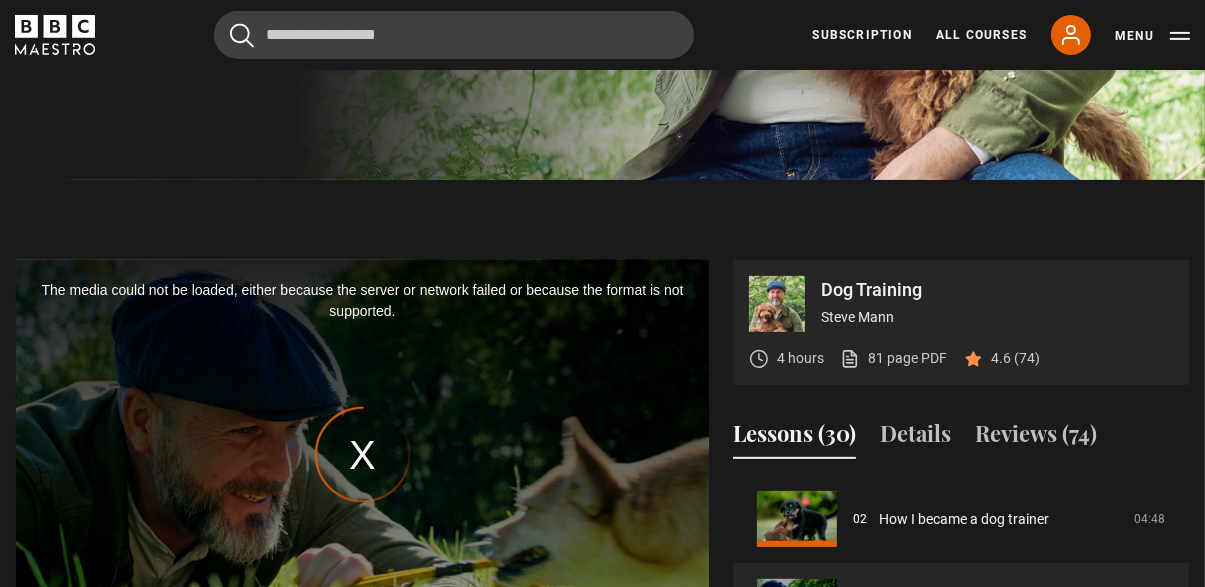click on "The media could not be loaded, either because the server or network failed or because the format is not supported." at bounding box center (362, 455) 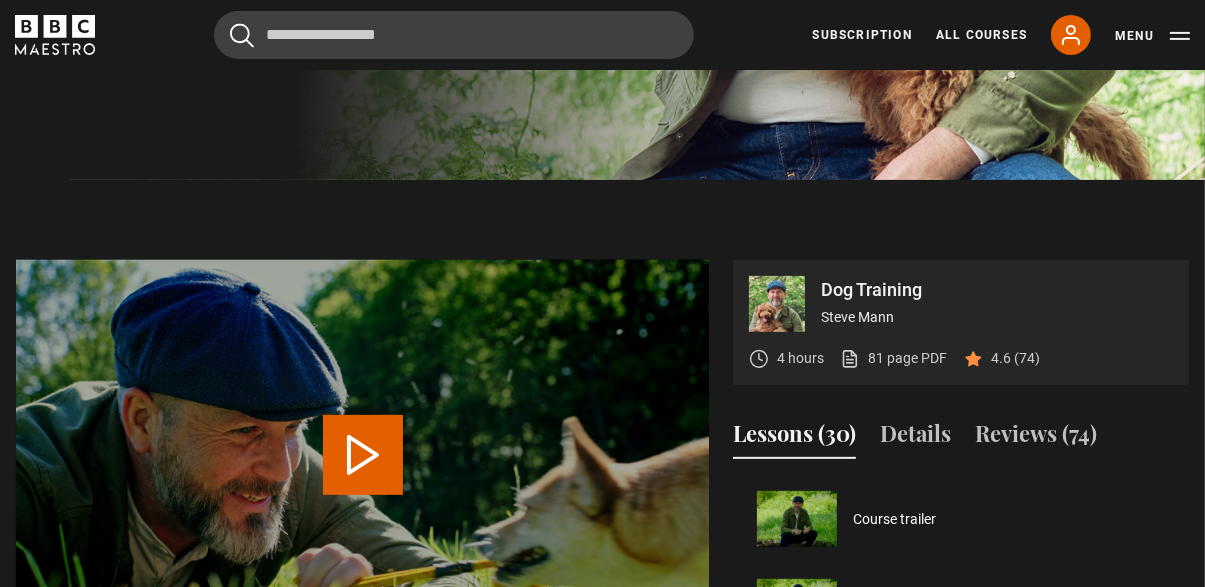scroll, scrollTop: 803, scrollLeft: 0, axis: vertical 